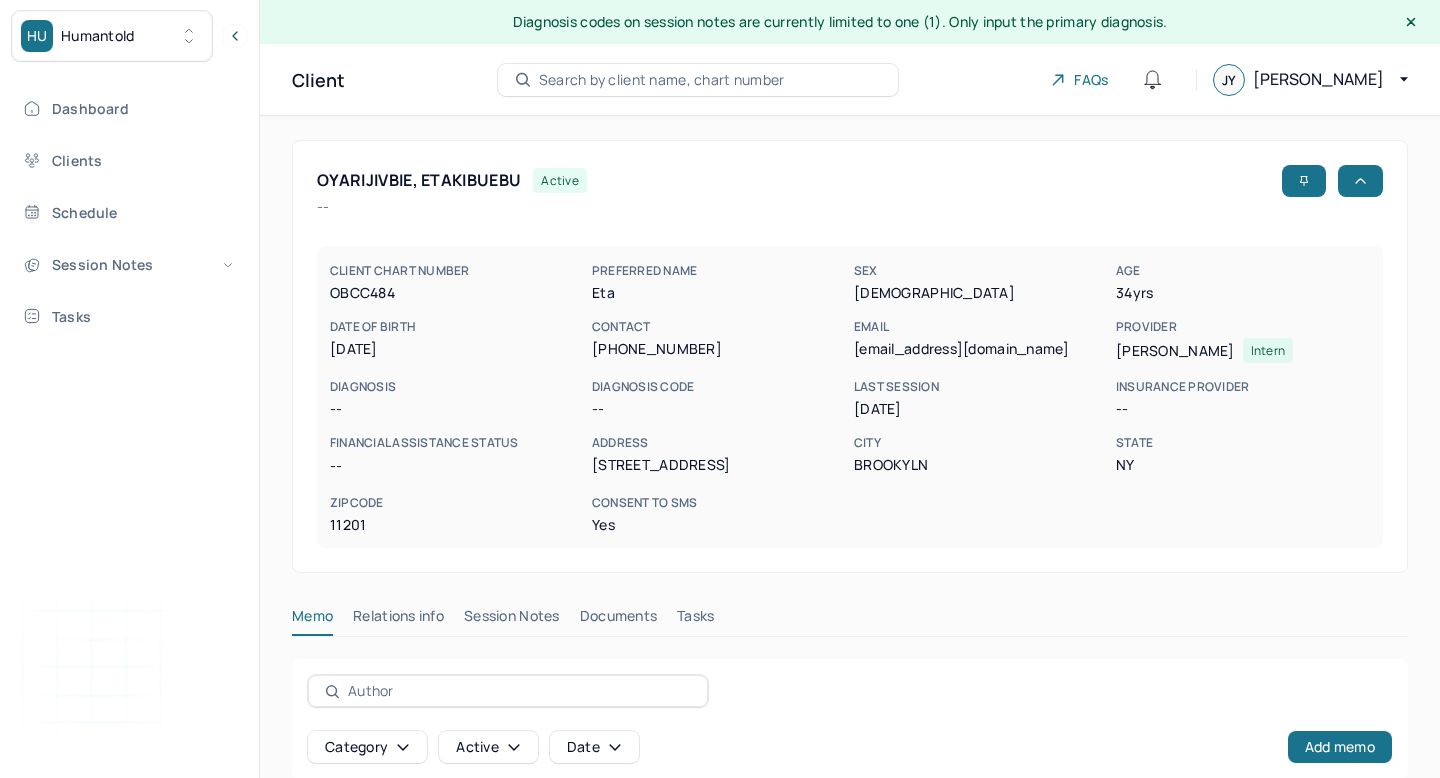 scroll, scrollTop: 43, scrollLeft: 0, axis: vertical 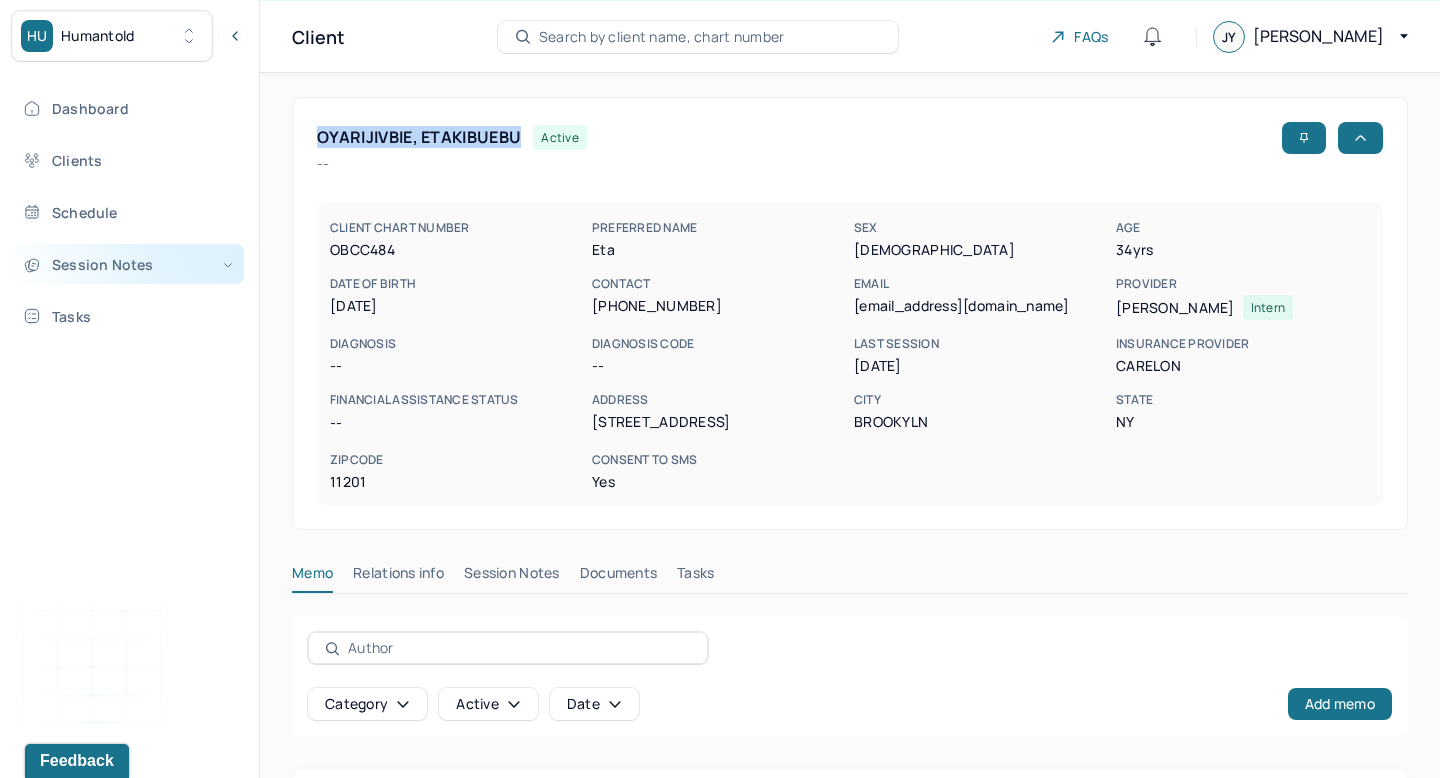 click on "Session Notes" at bounding box center [128, 264] 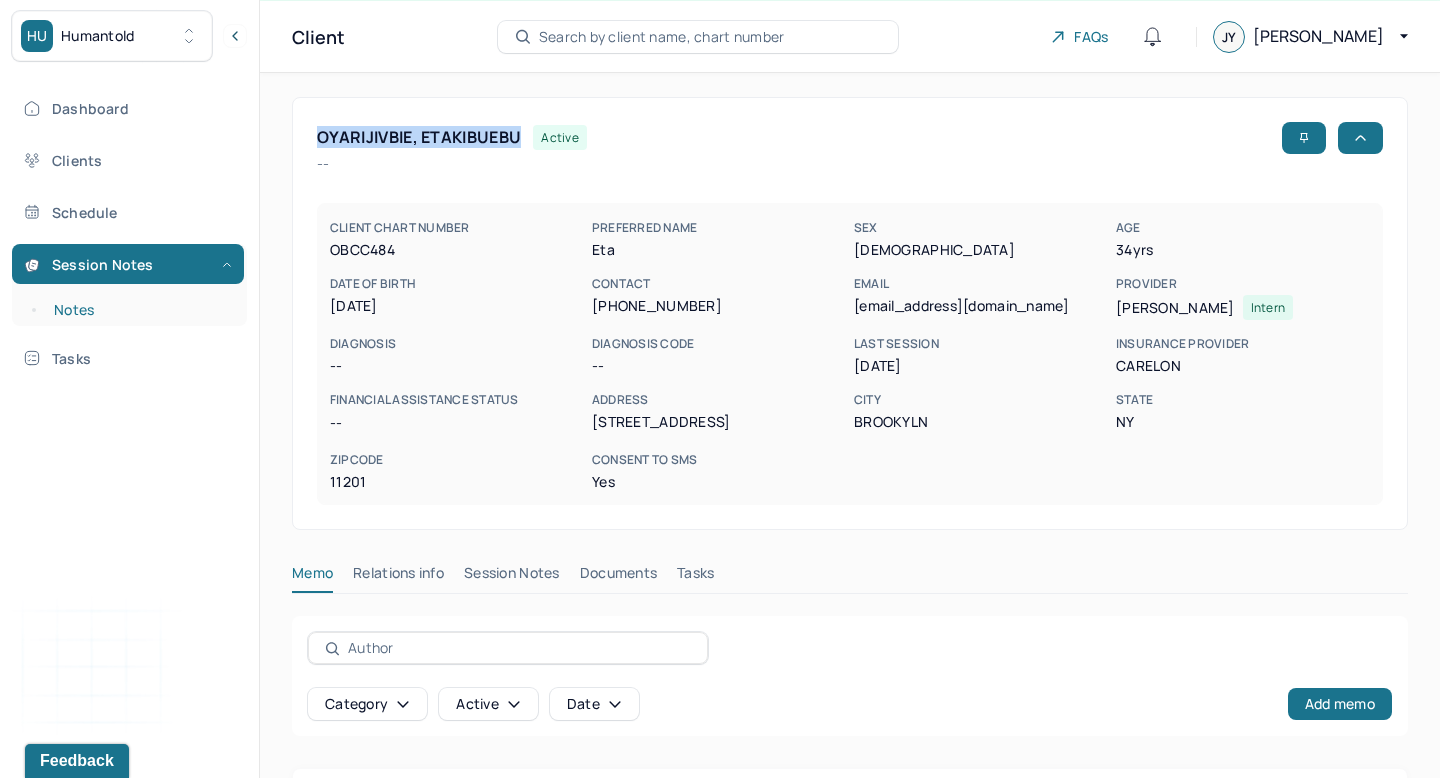 click on "Notes" at bounding box center (139, 310) 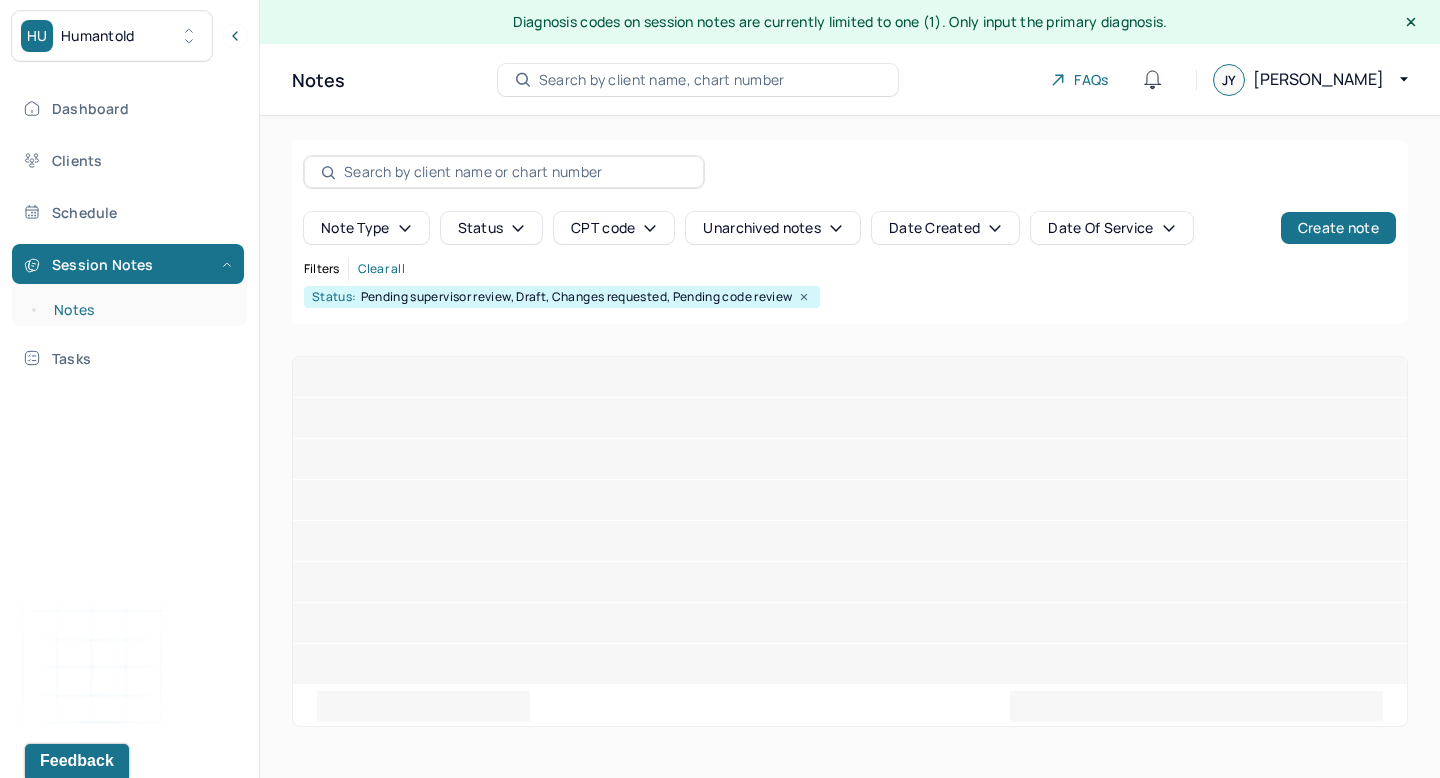 scroll, scrollTop: 0, scrollLeft: 0, axis: both 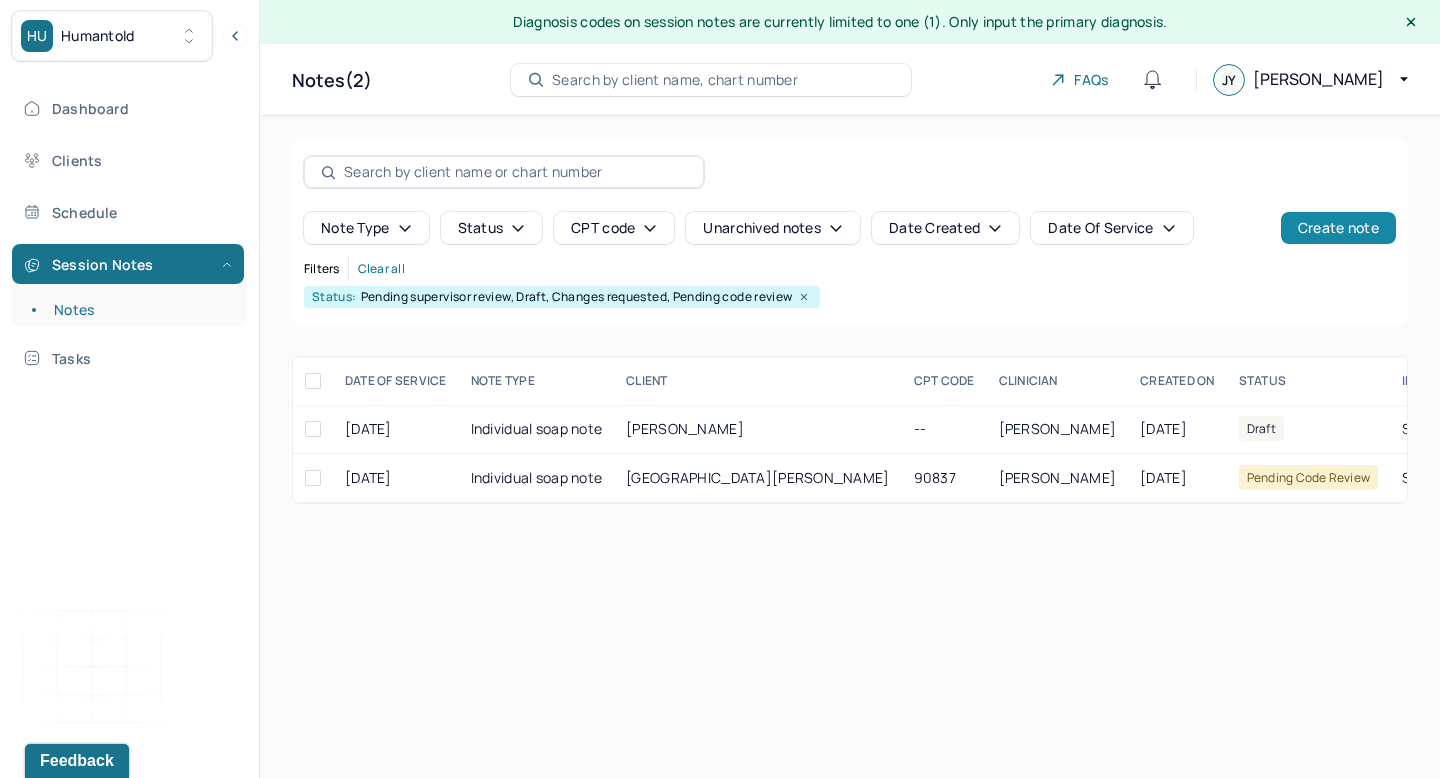click on "Create note" at bounding box center [1338, 228] 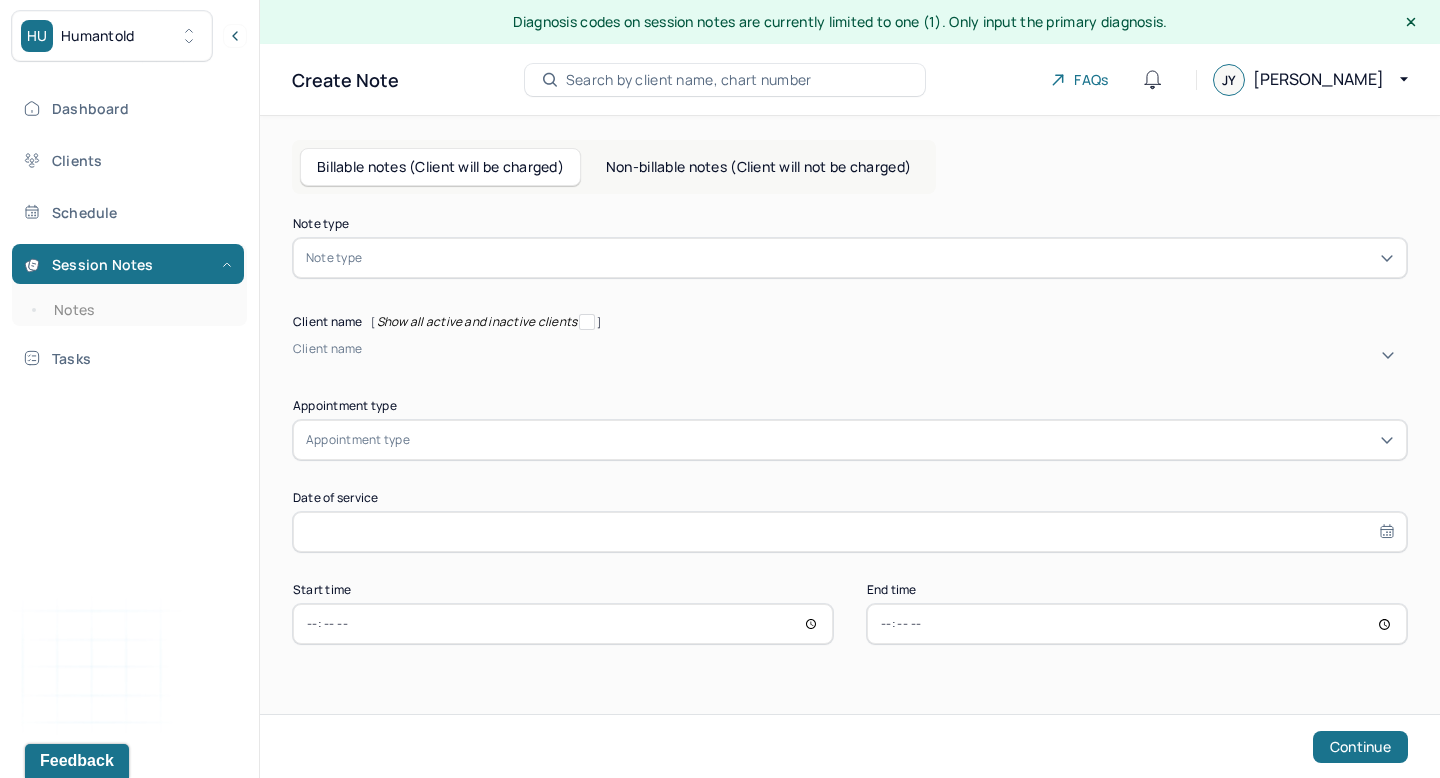 click at bounding box center [466, 258] 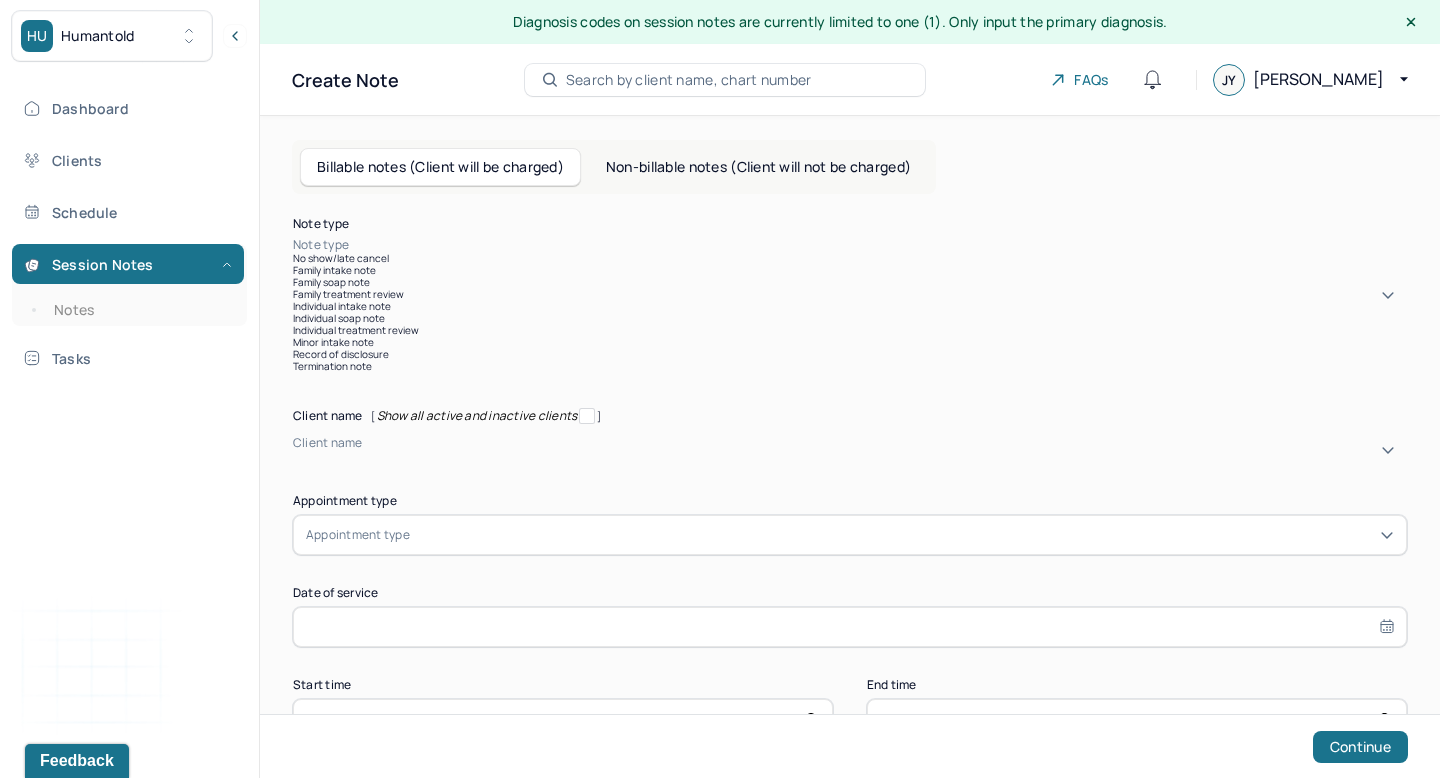 click on "Individual intake note" at bounding box center (850, 306) 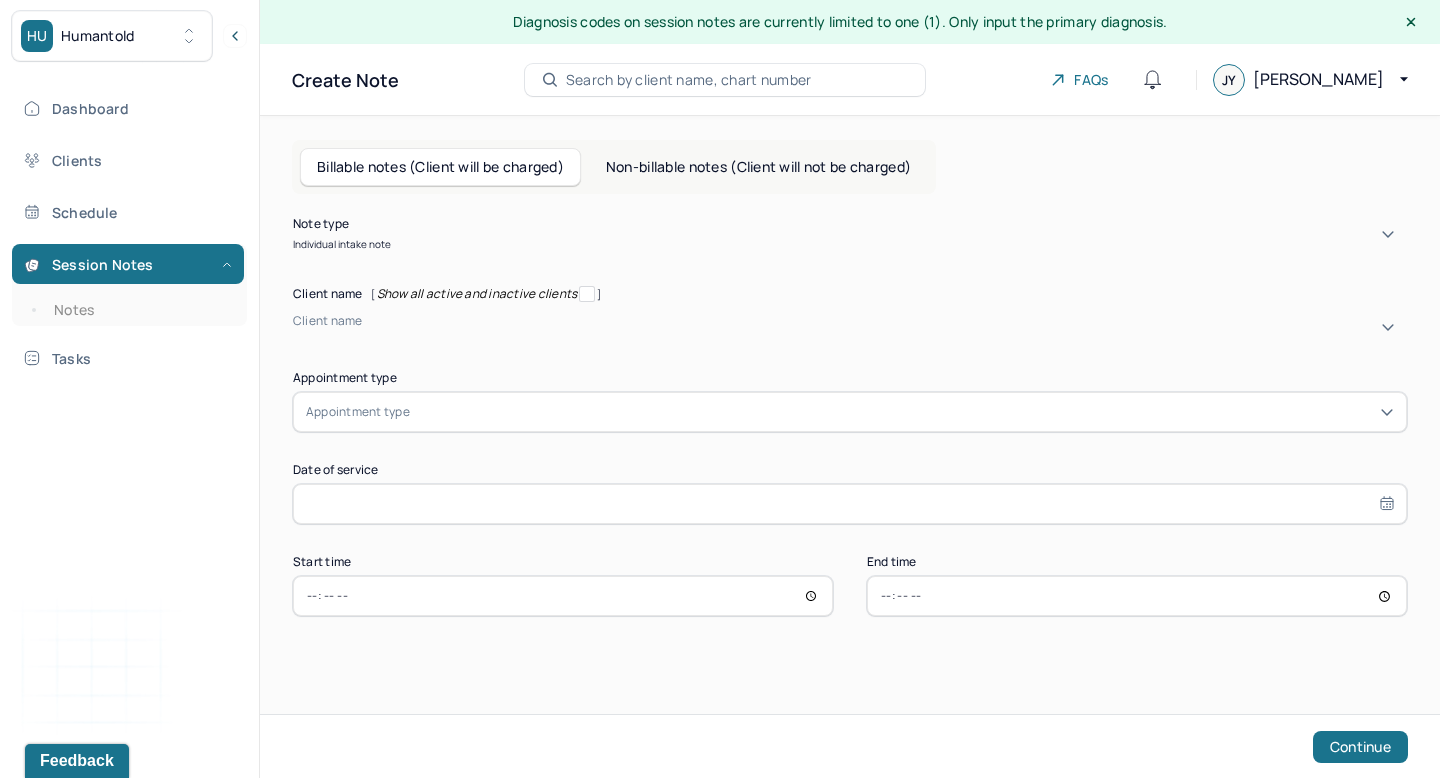 click at bounding box center (850, 334) 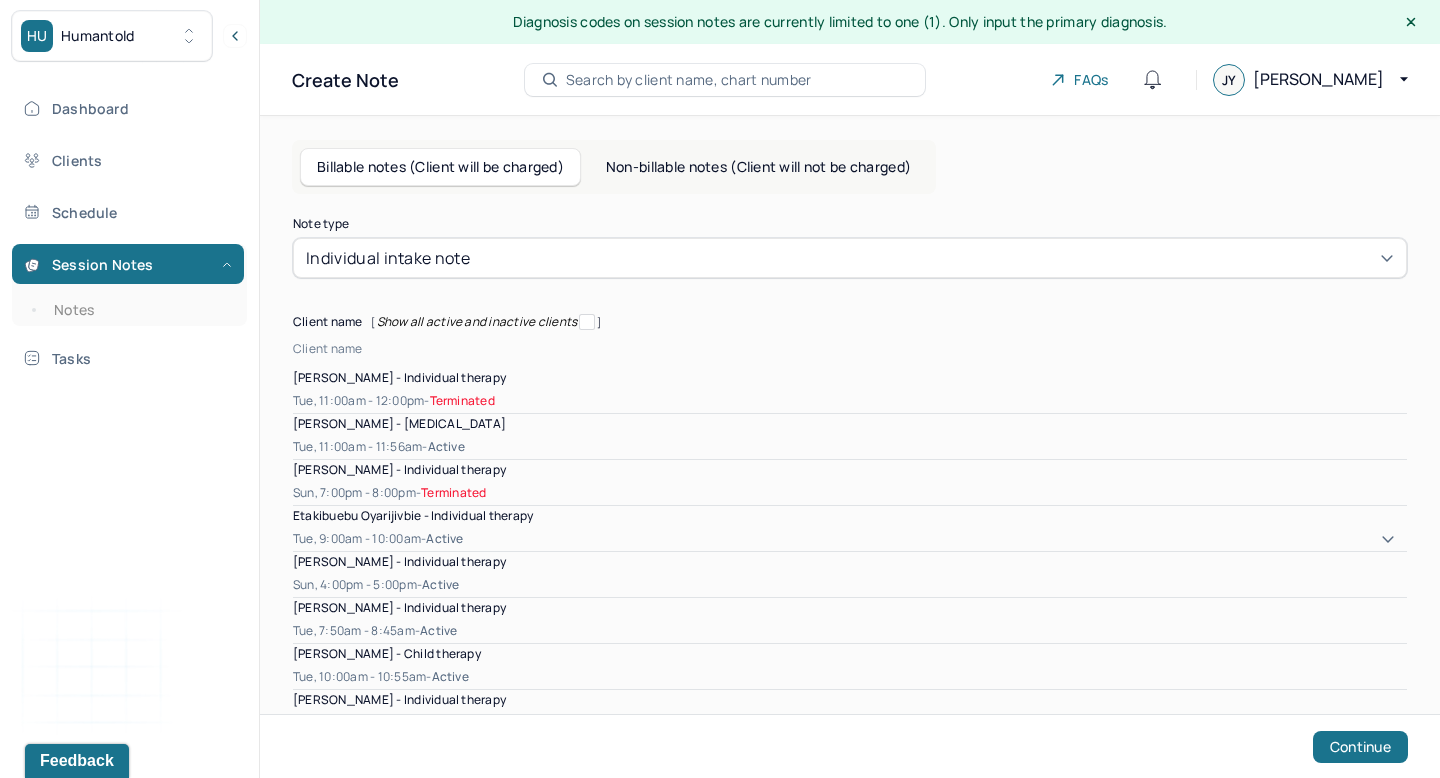 scroll, scrollTop: 27, scrollLeft: 0, axis: vertical 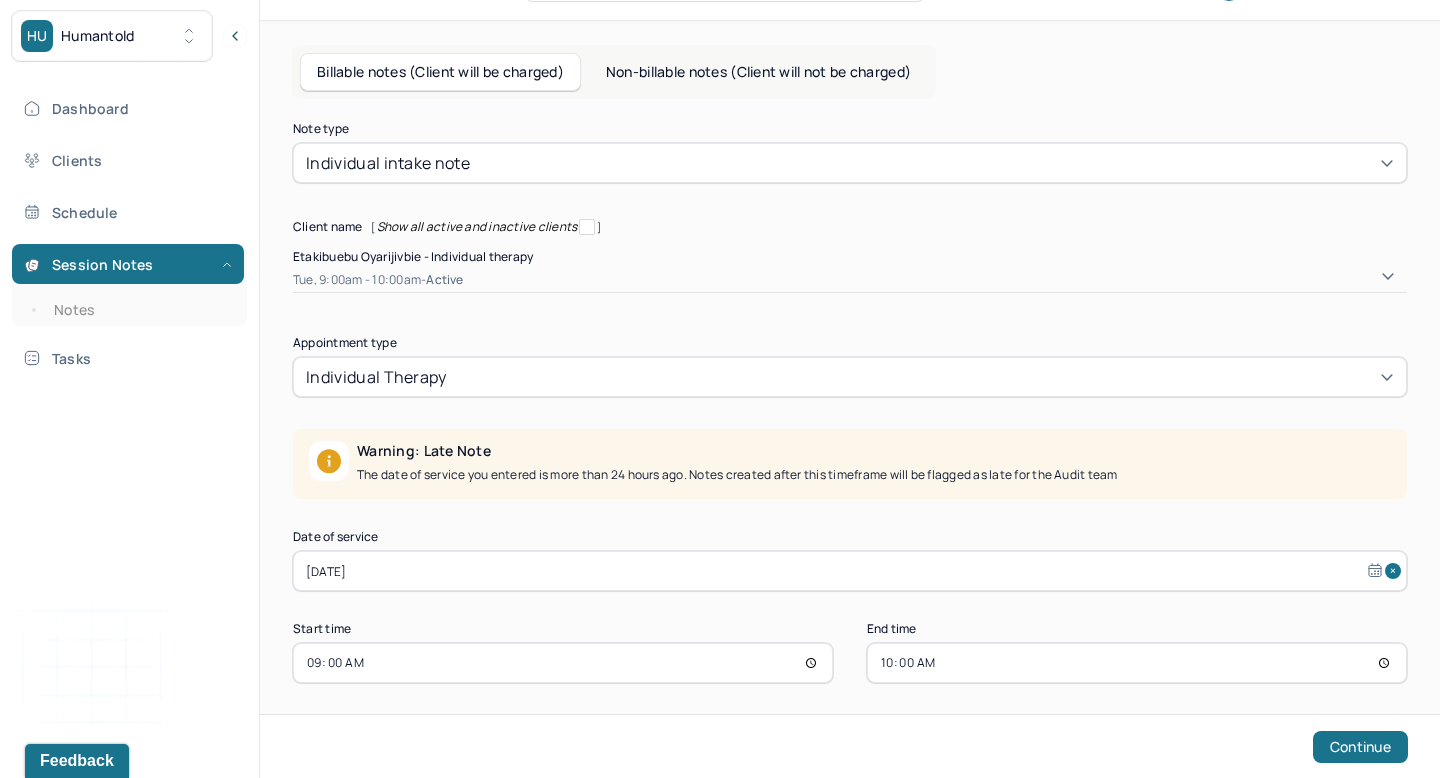 select on "6" 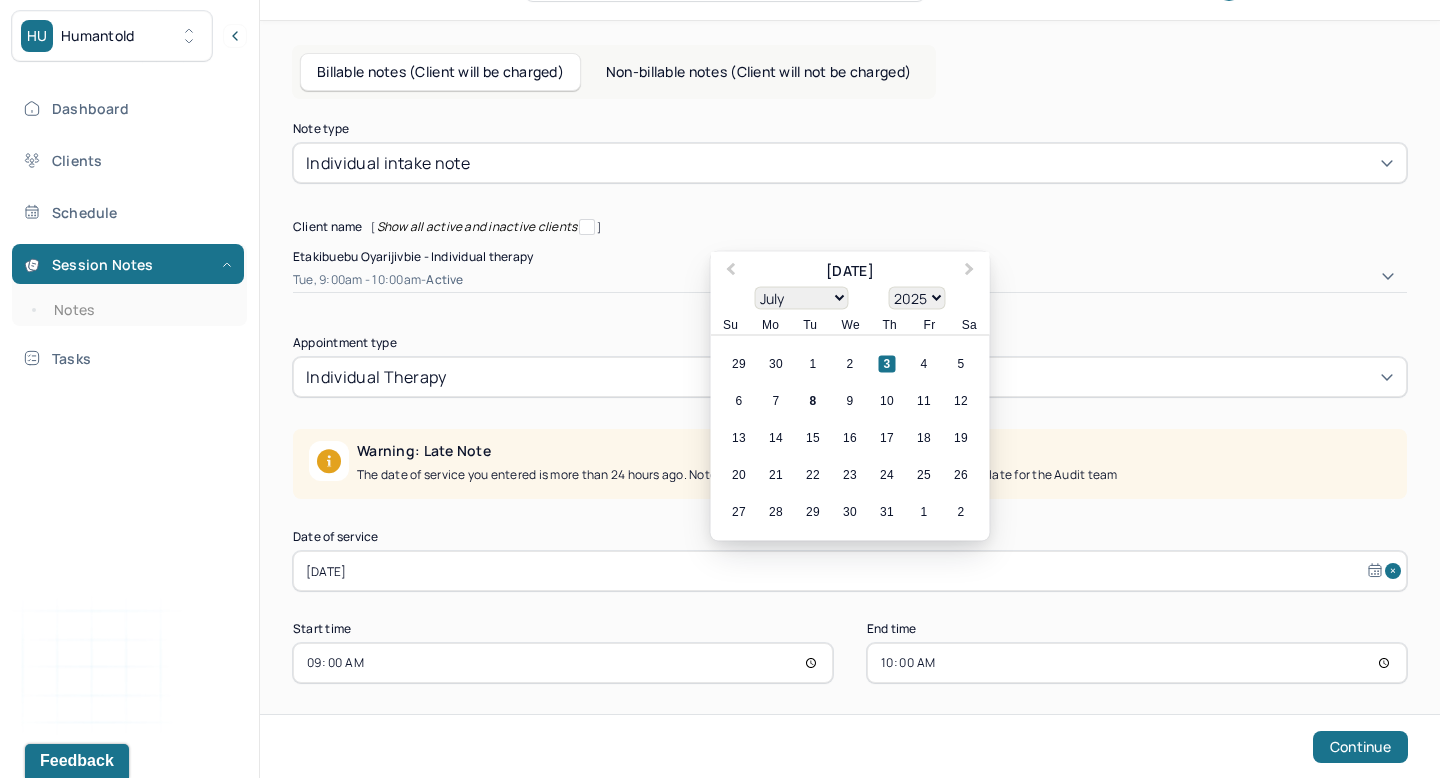 click on "[DATE]" at bounding box center (850, 571) 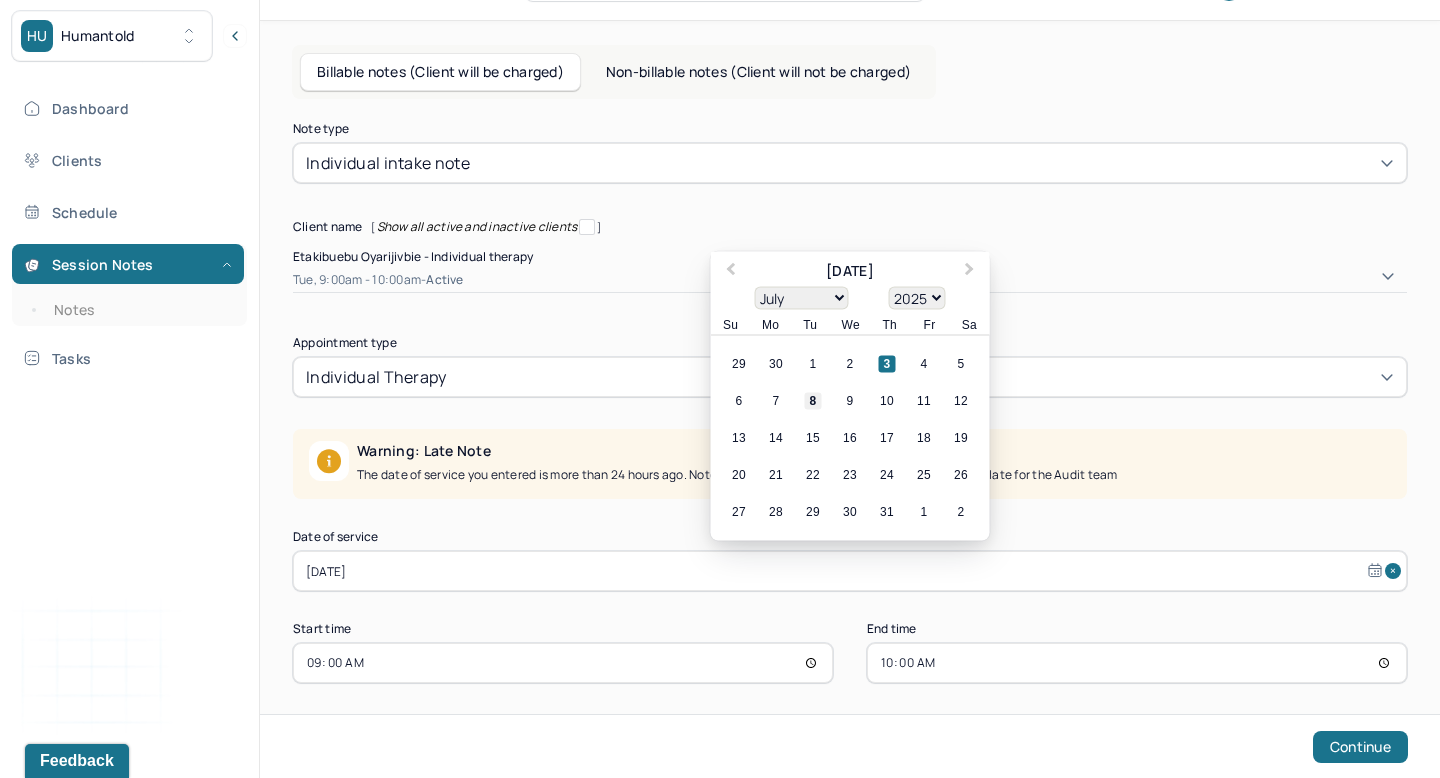 click on "8" at bounding box center [813, 401] 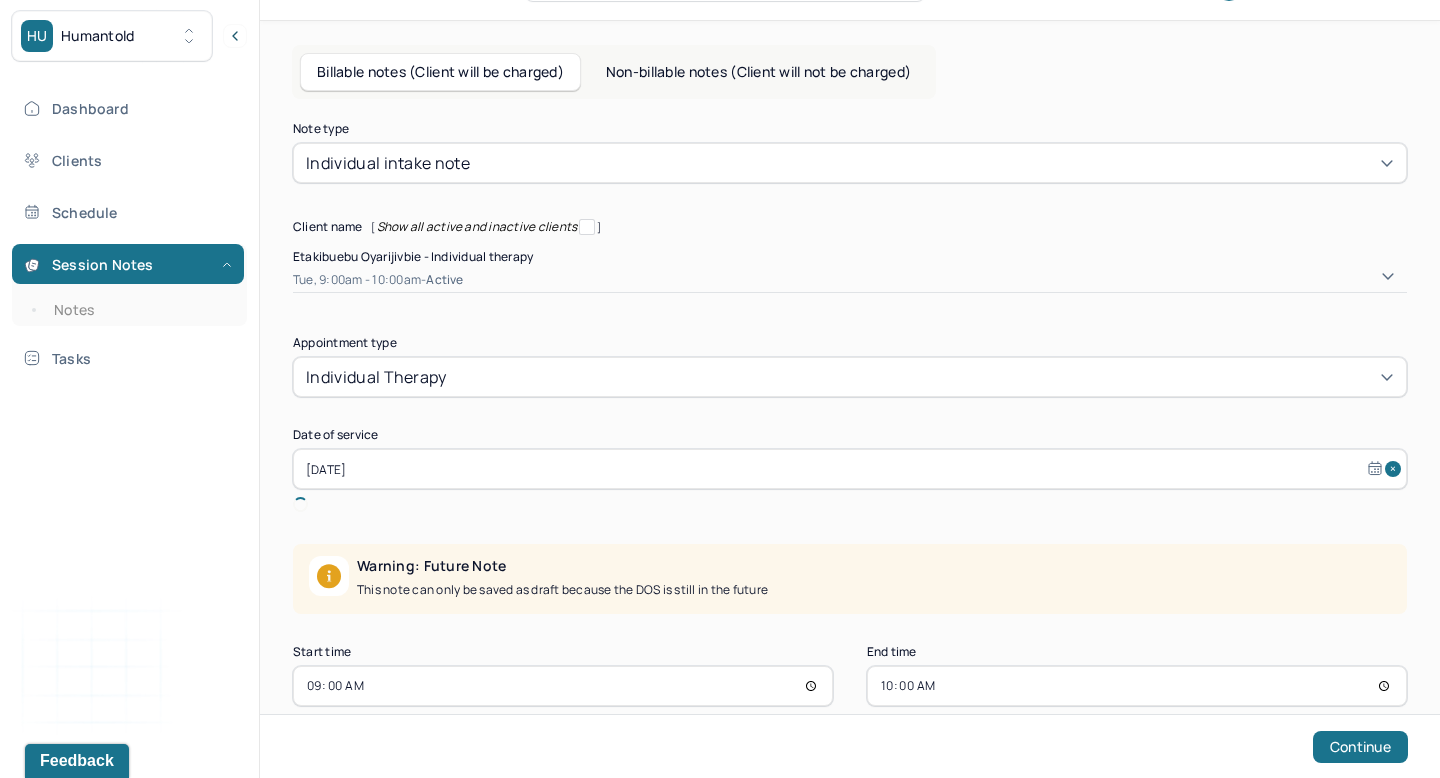 scroll, scrollTop: 0, scrollLeft: 0, axis: both 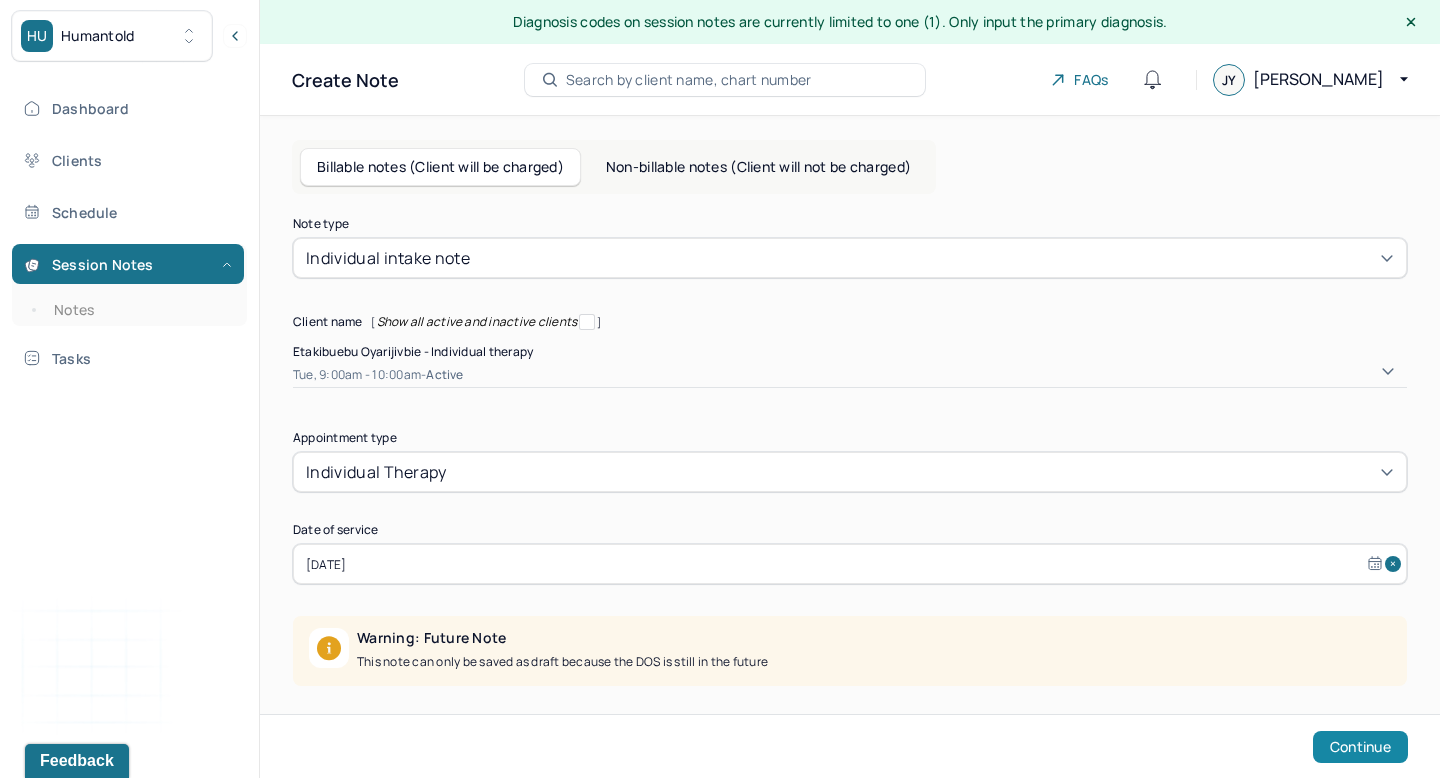 click on "Continue" at bounding box center [1360, 747] 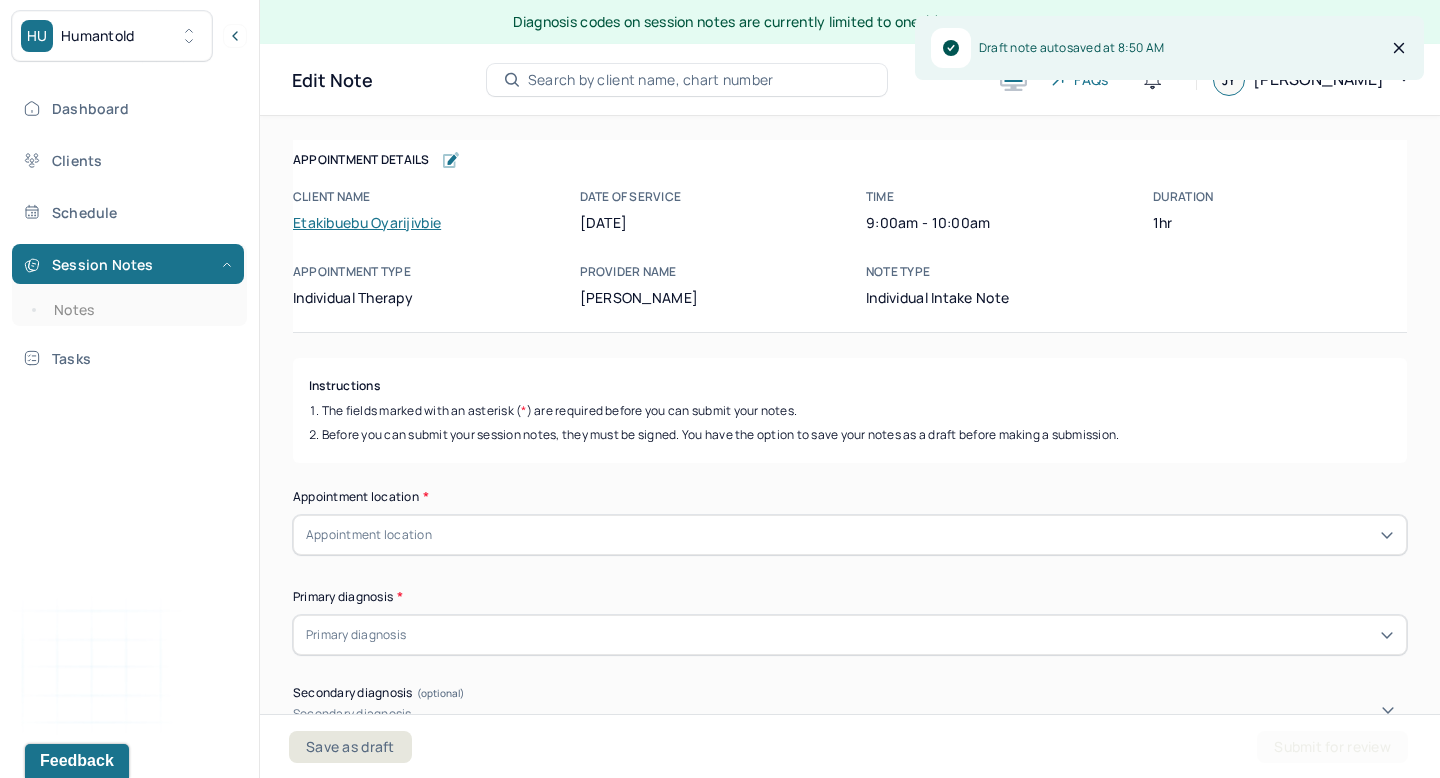 scroll, scrollTop: 16, scrollLeft: 0, axis: vertical 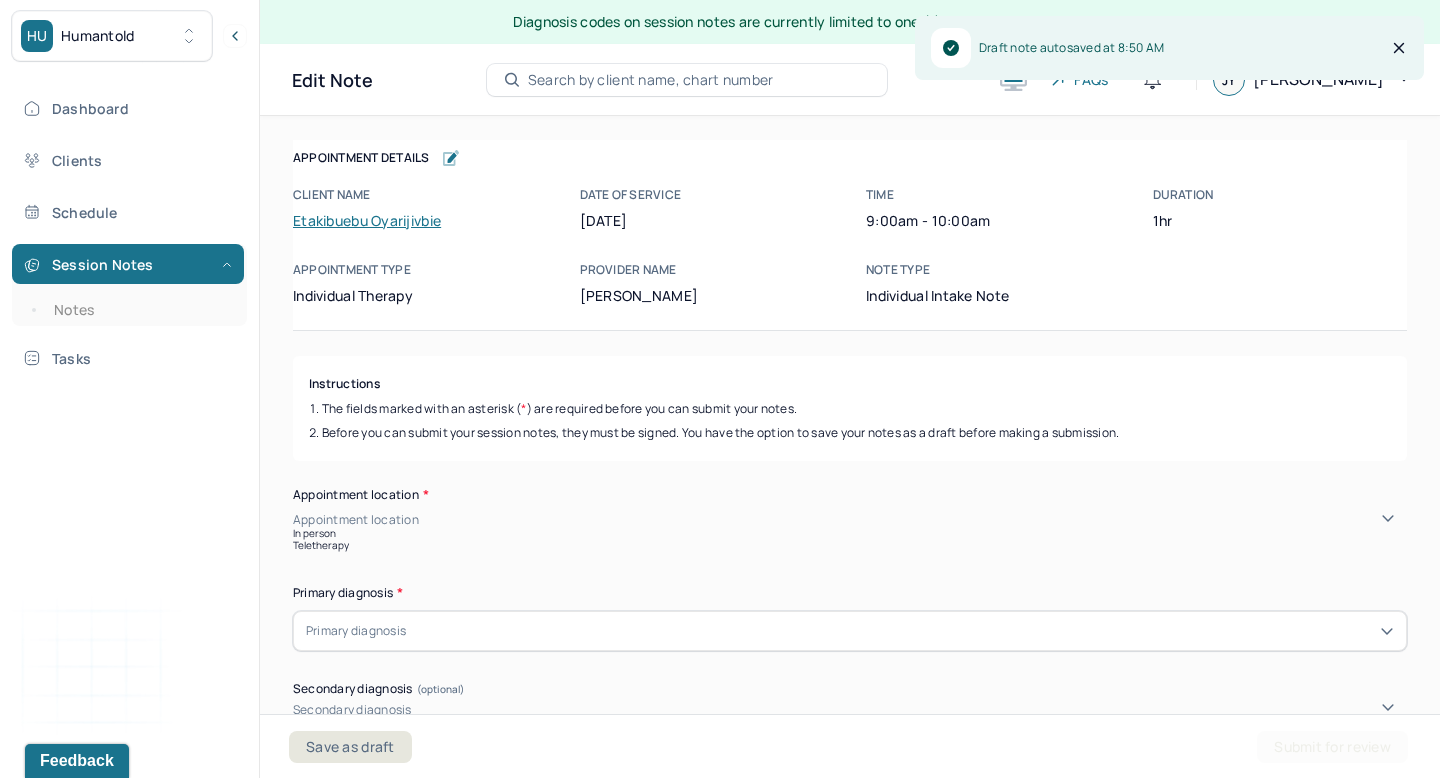 click on "Appointment location" at bounding box center (850, 520) 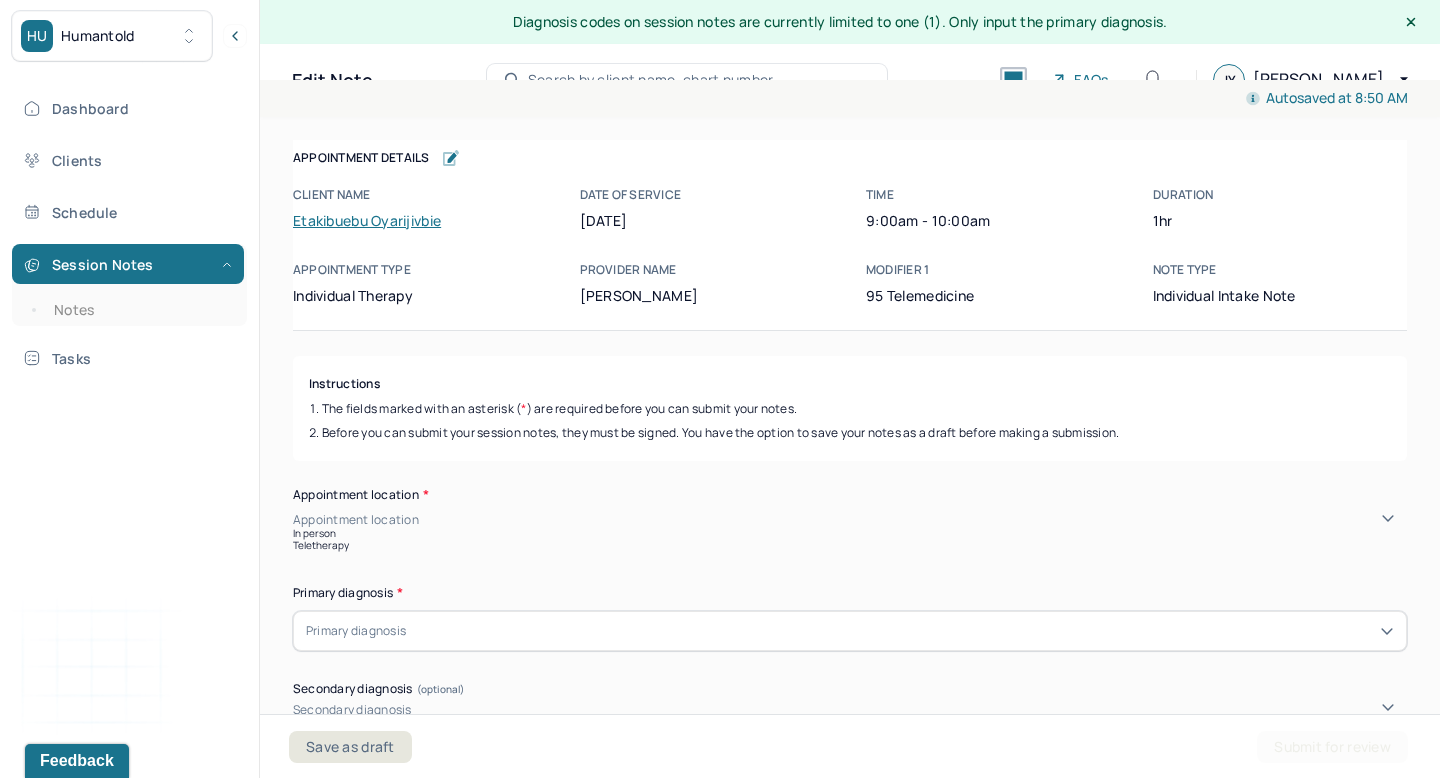 click on "Teletherapy" at bounding box center (850, 545) 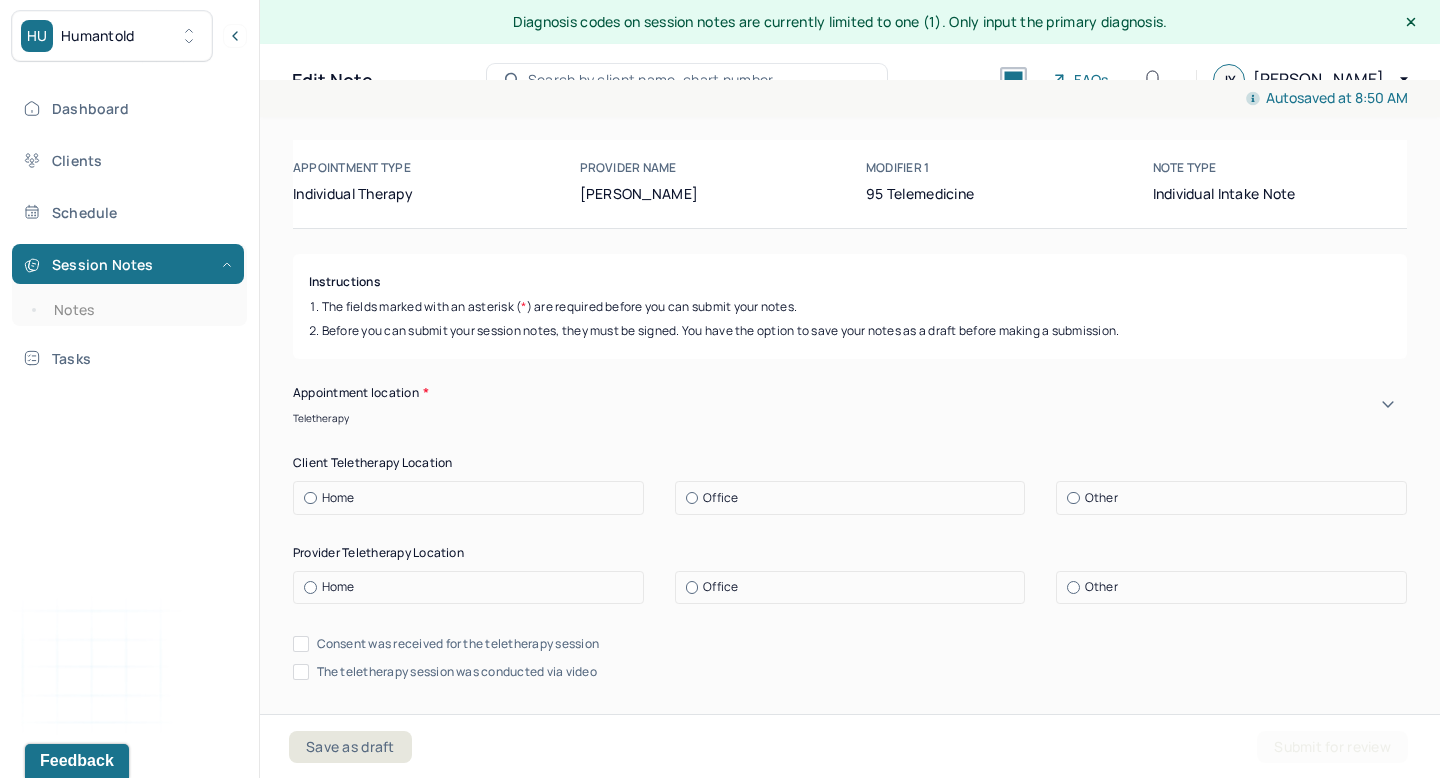 scroll, scrollTop: 125, scrollLeft: 0, axis: vertical 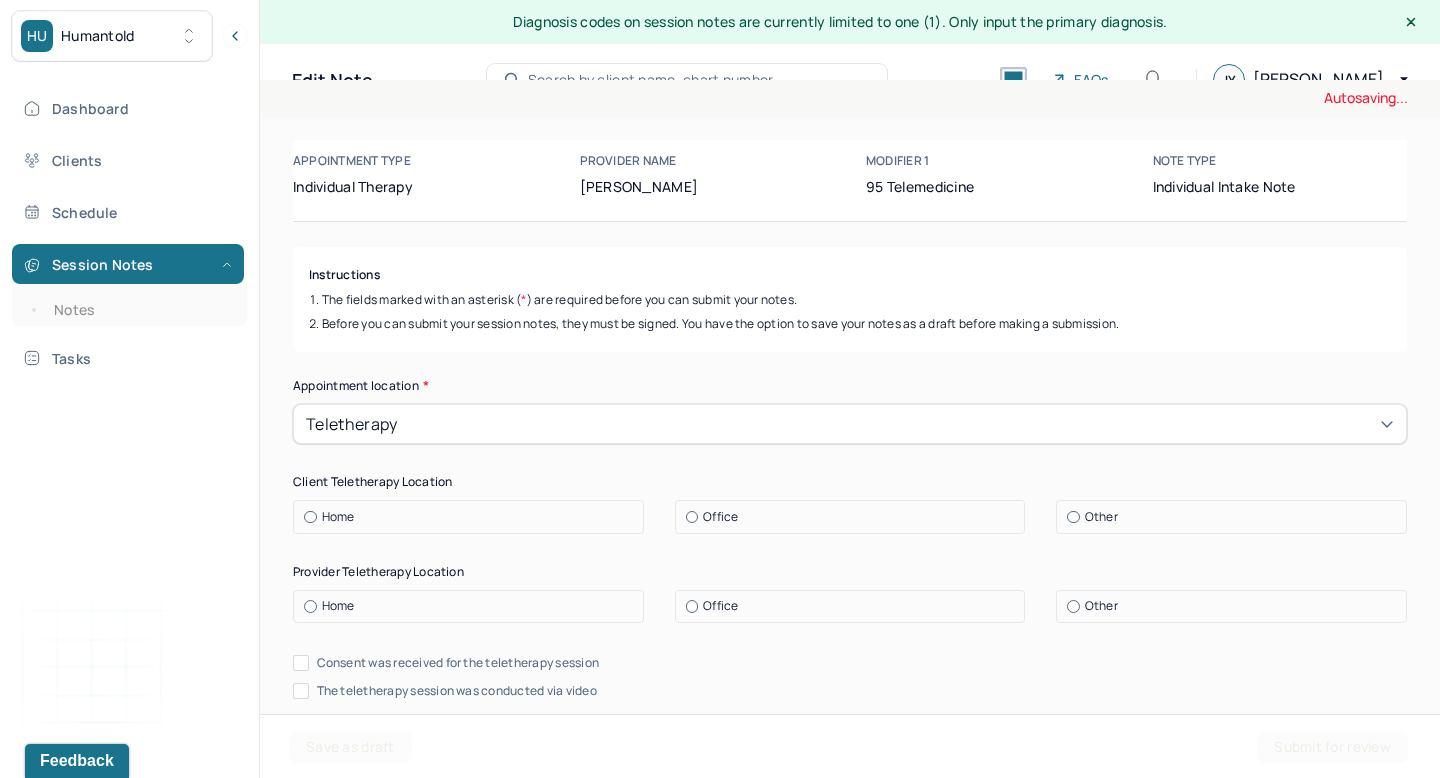 click on "Home" at bounding box center [338, 517] 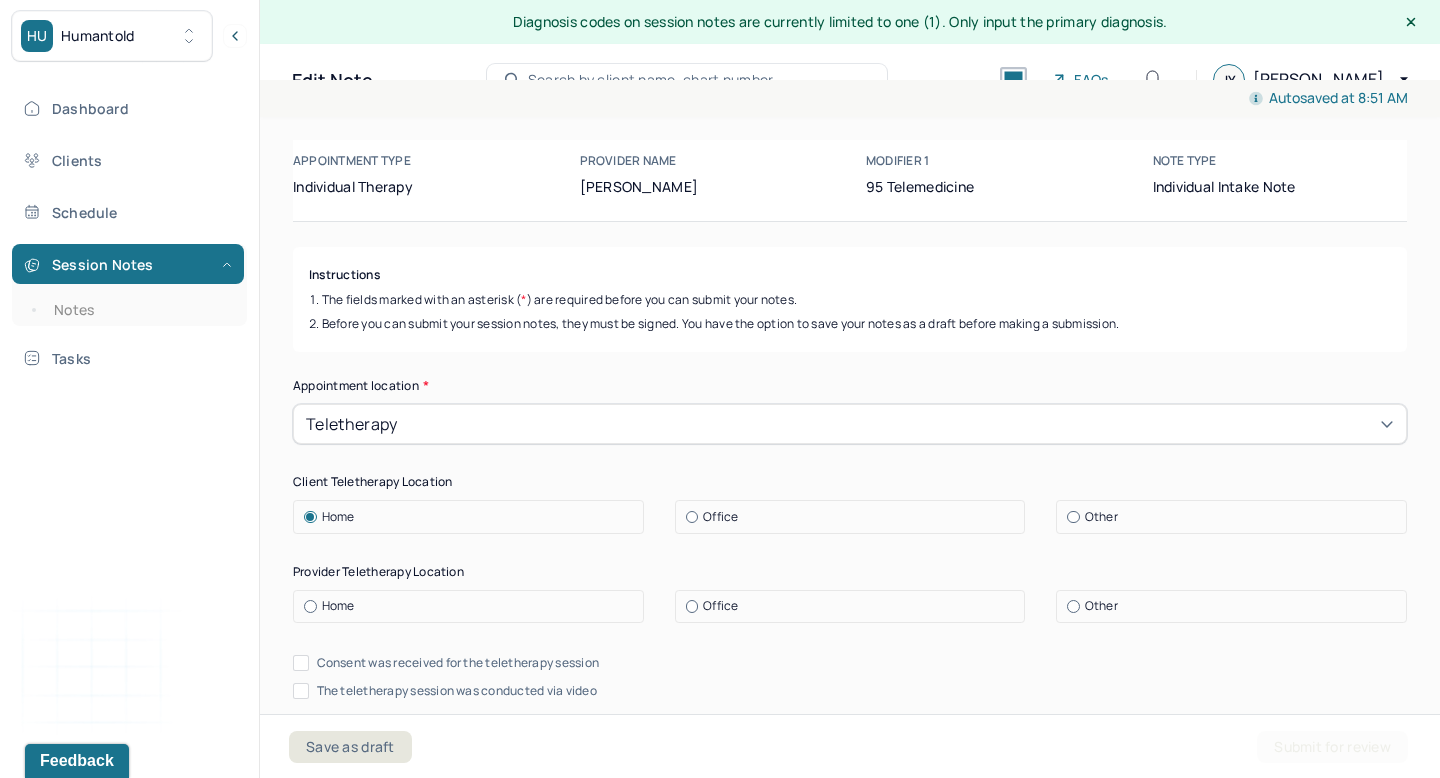click at bounding box center (692, 606) 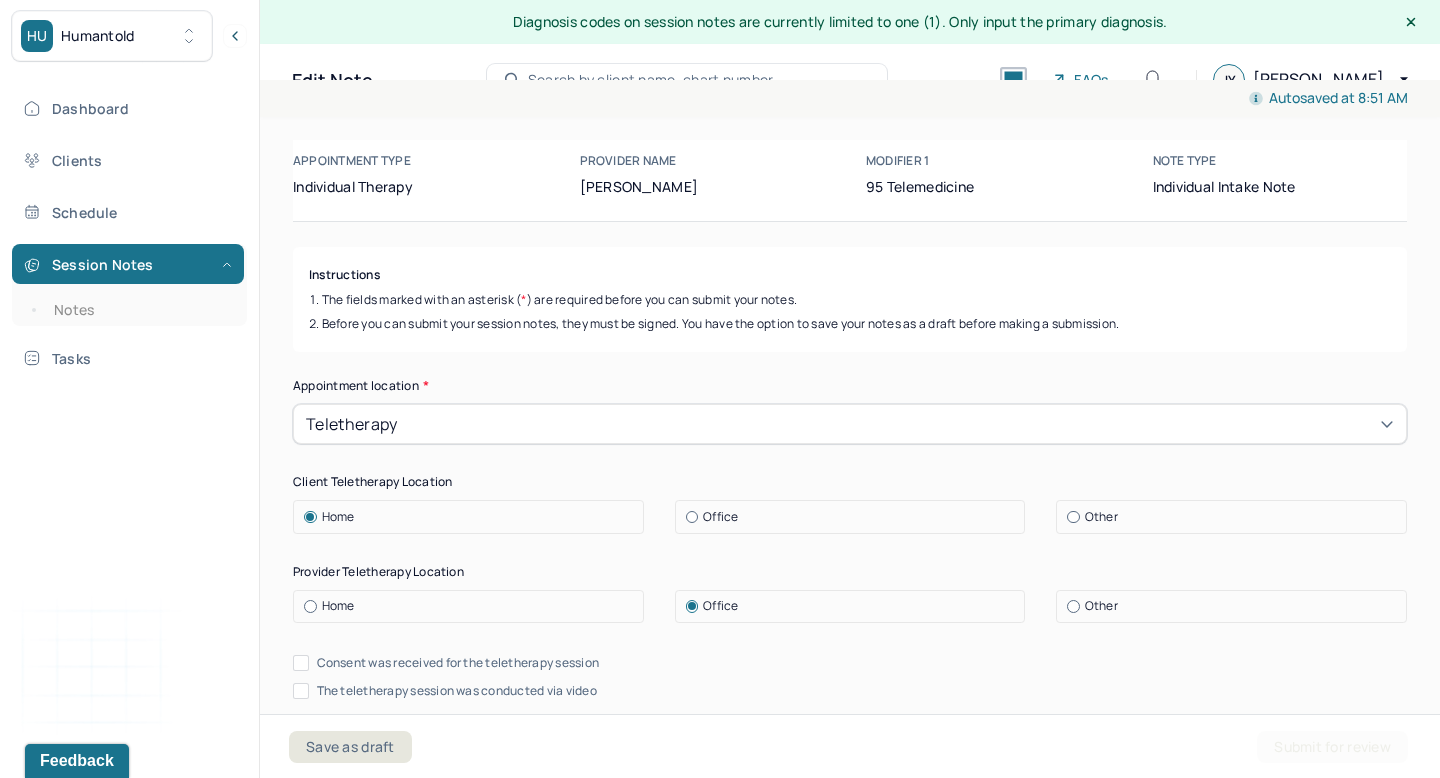click on "Consent was received for the teletherapy session" at bounding box center [458, 663] 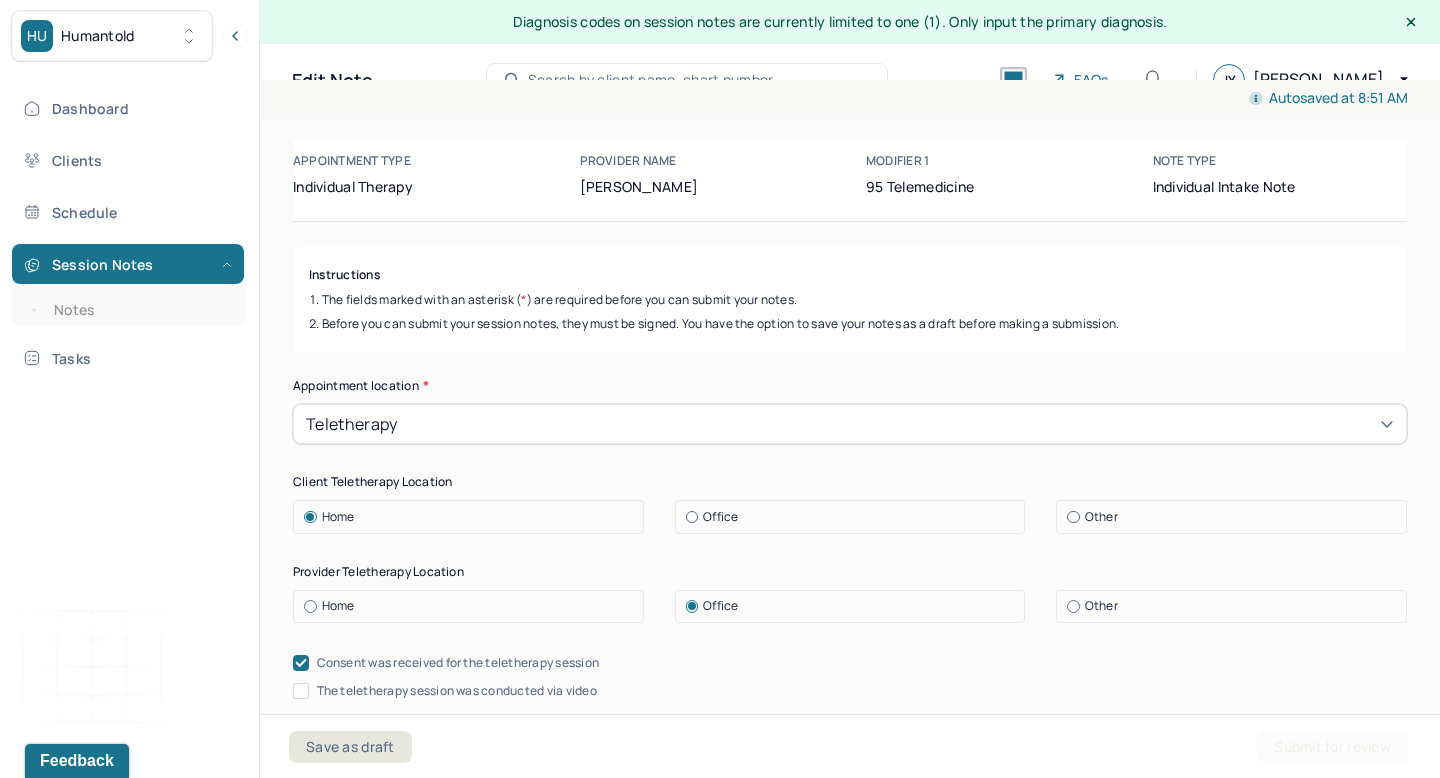 click on "The teletherapy session was conducted via video" at bounding box center [457, 691] 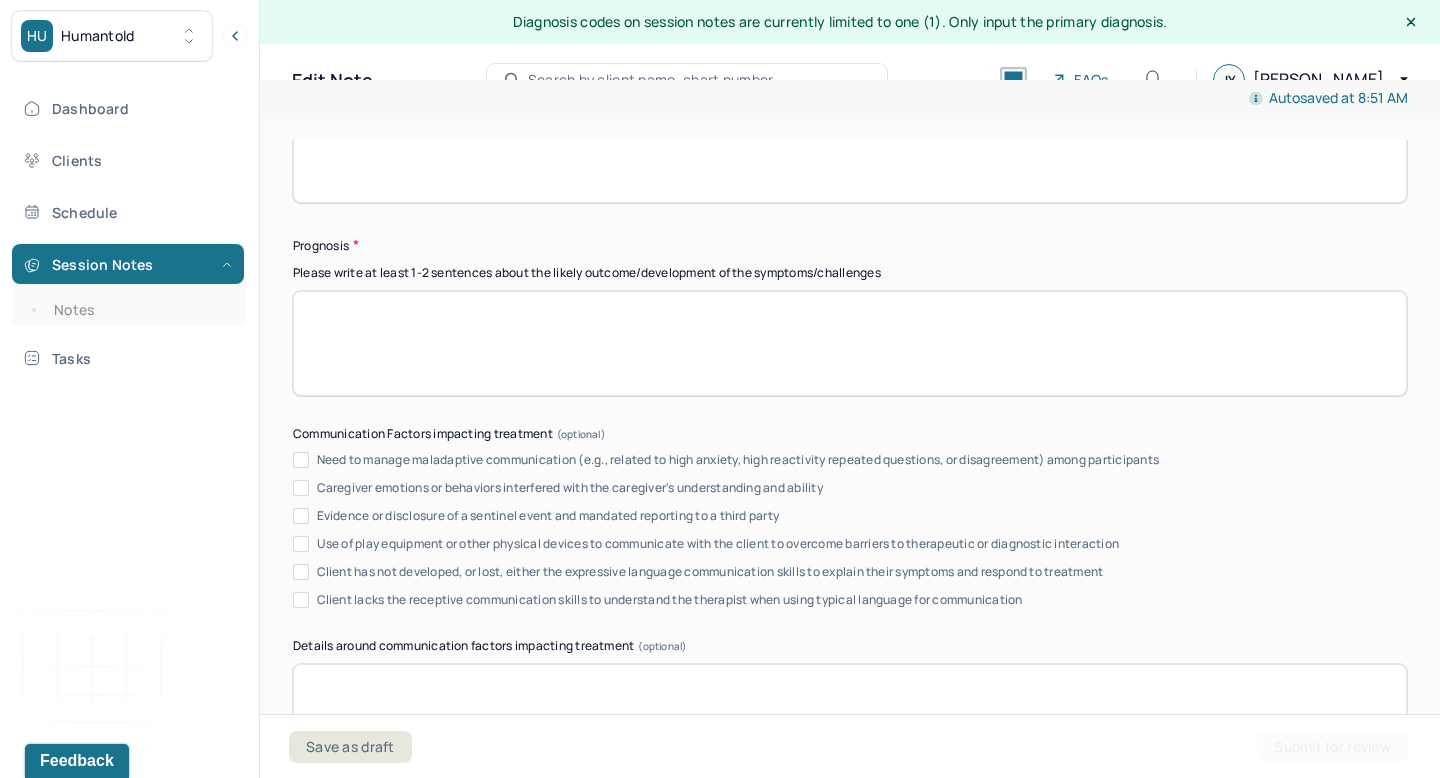 scroll, scrollTop: 10309, scrollLeft: 0, axis: vertical 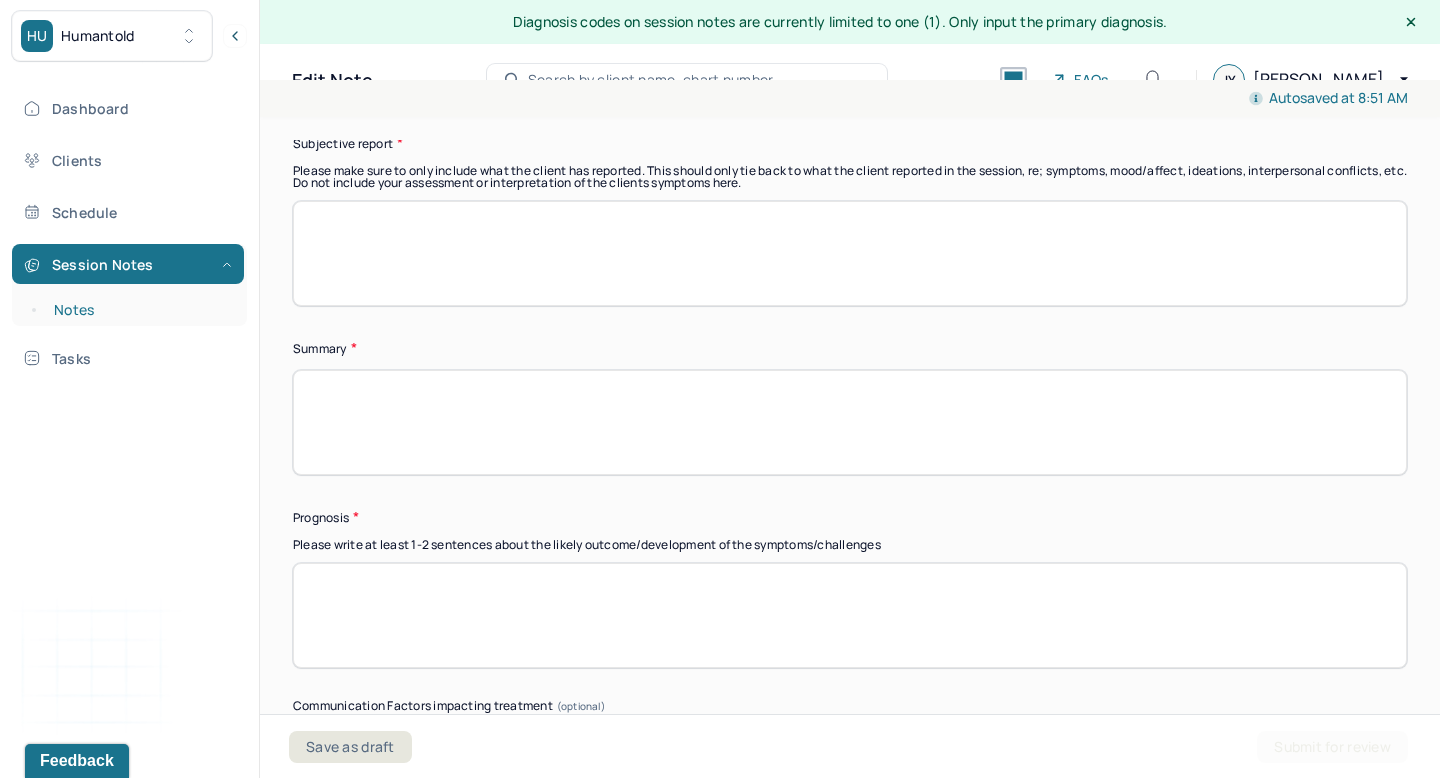 click on "Notes" at bounding box center (139, 310) 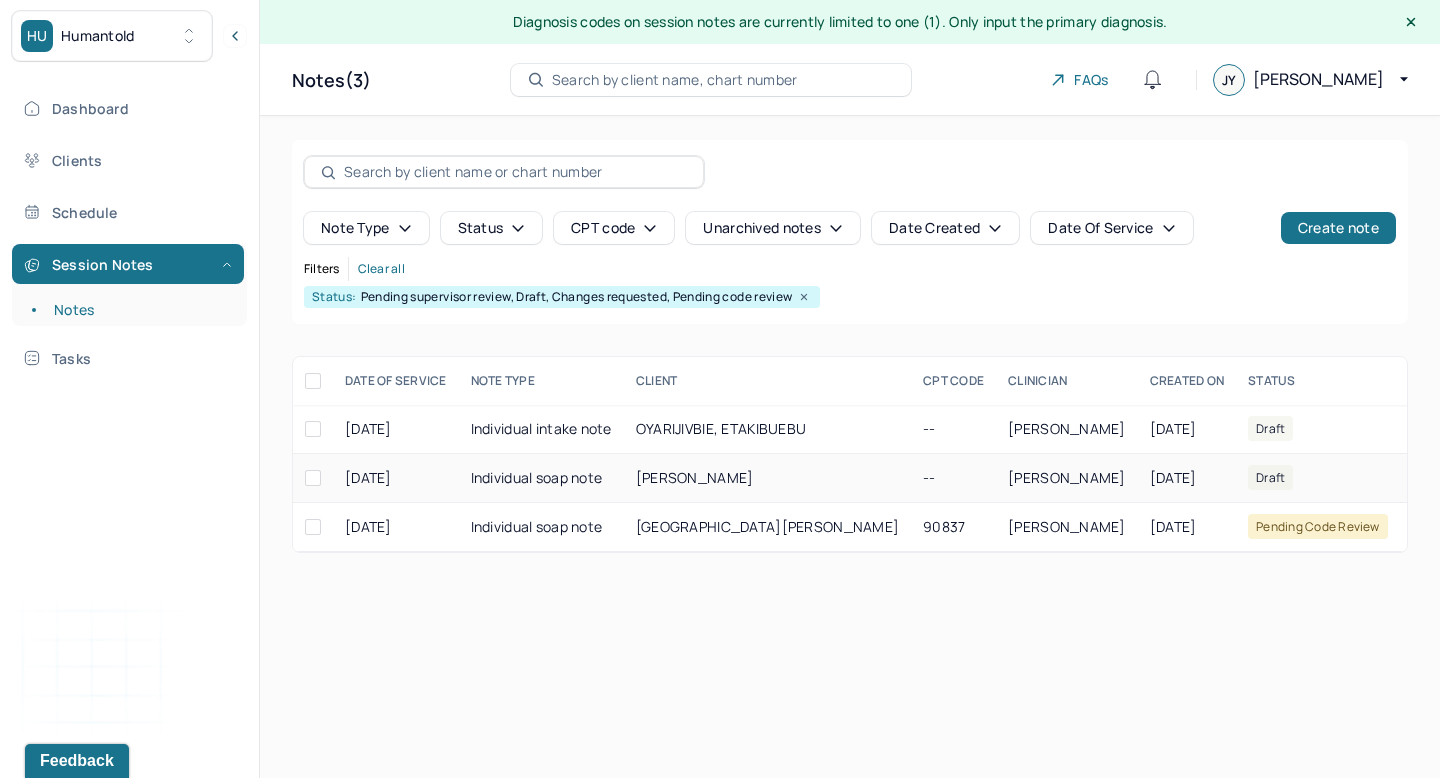 click on "Individual soap note" at bounding box center [541, 478] 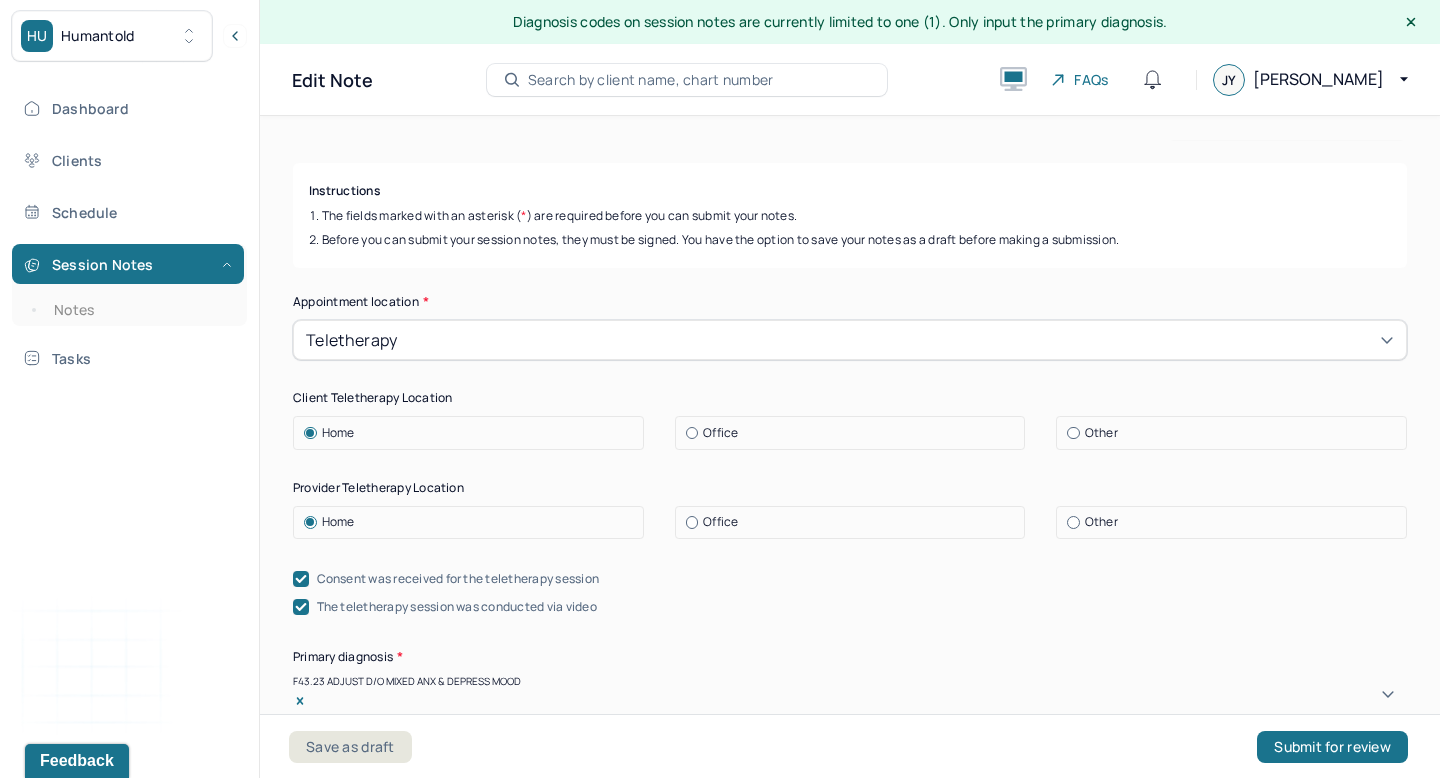 scroll, scrollTop: 198, scrollLeft: 0, axis: vertical 